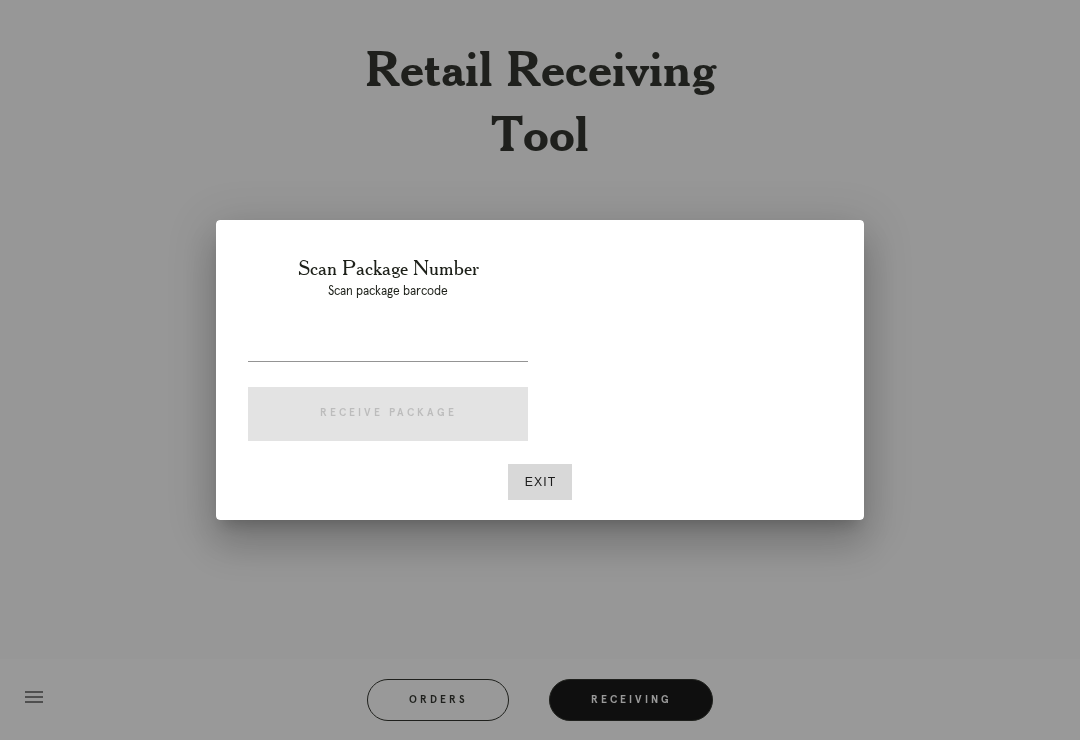 scroll, scrollTop: 0, scrollLeft: 0, axis: both 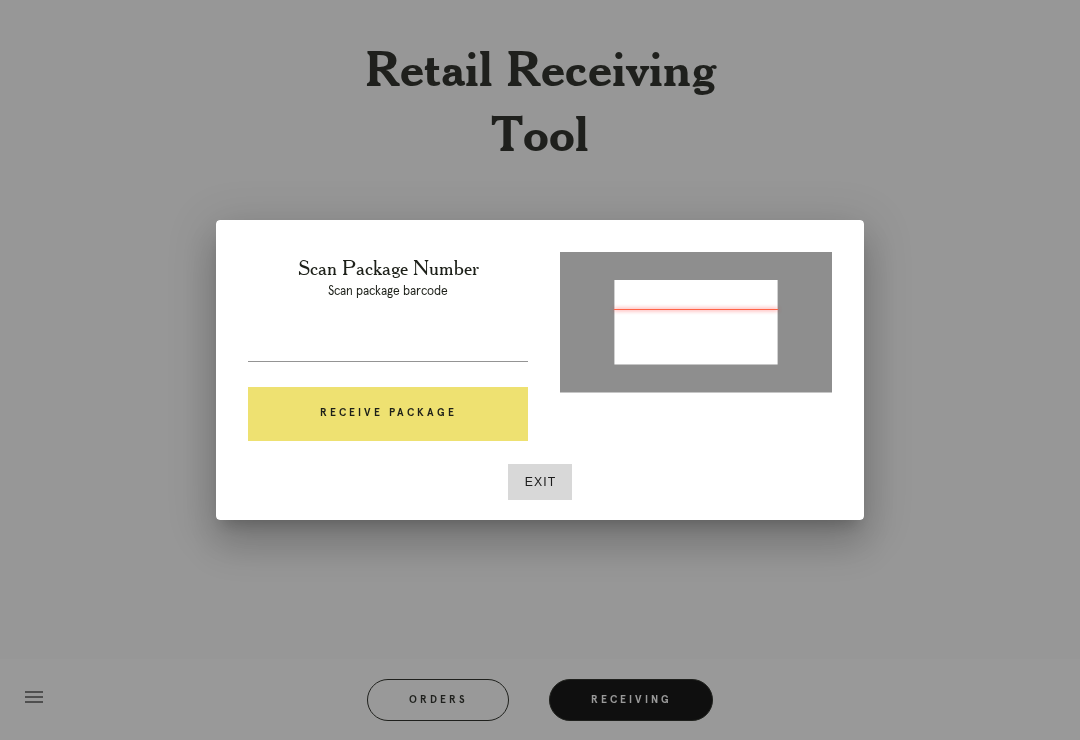 type on "P402962422532111" 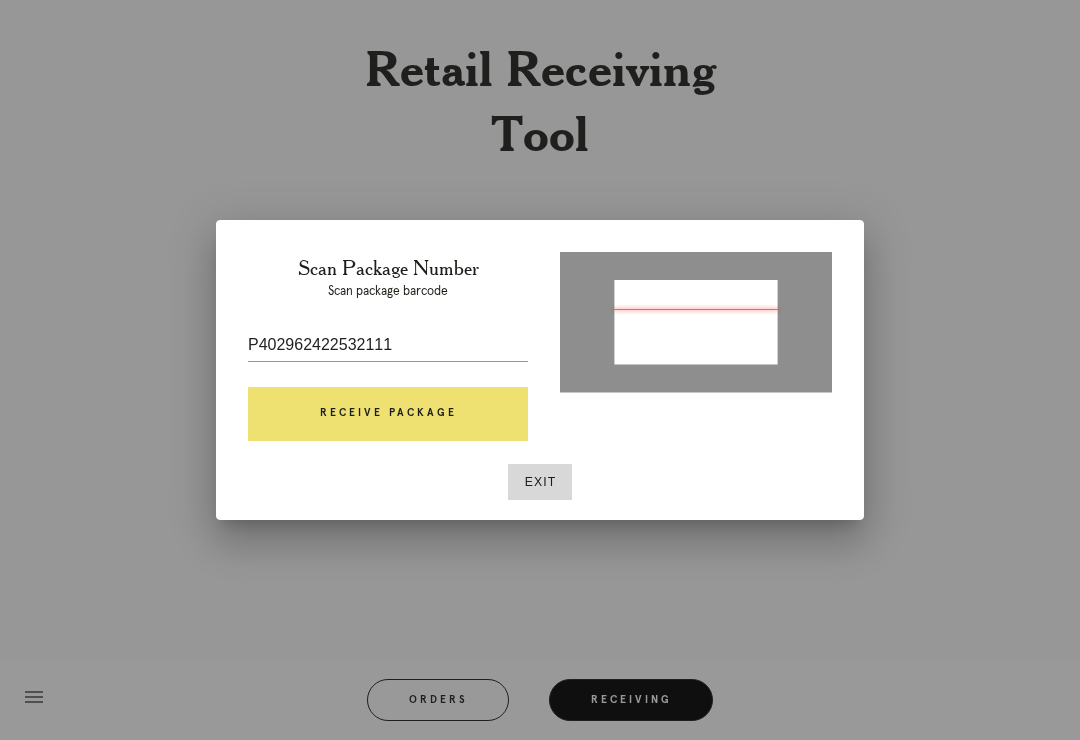 click on "Receive Package" at bounding box center (388, 414) 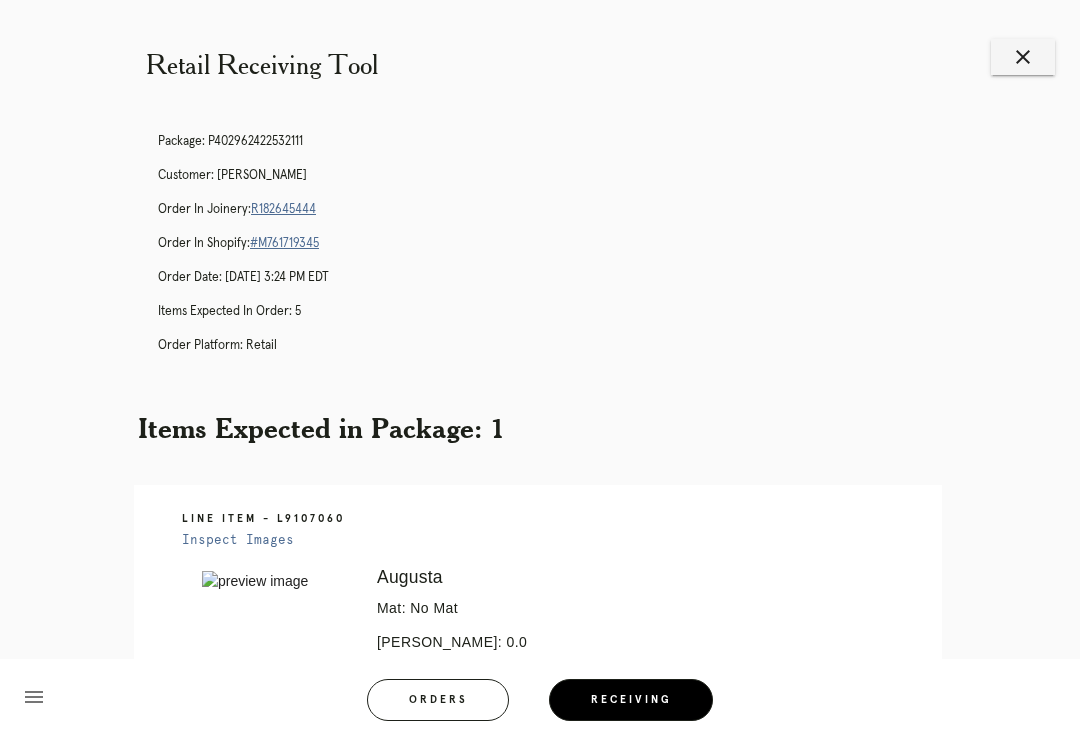 click on "R182645444" at bounding box center (283, 209) 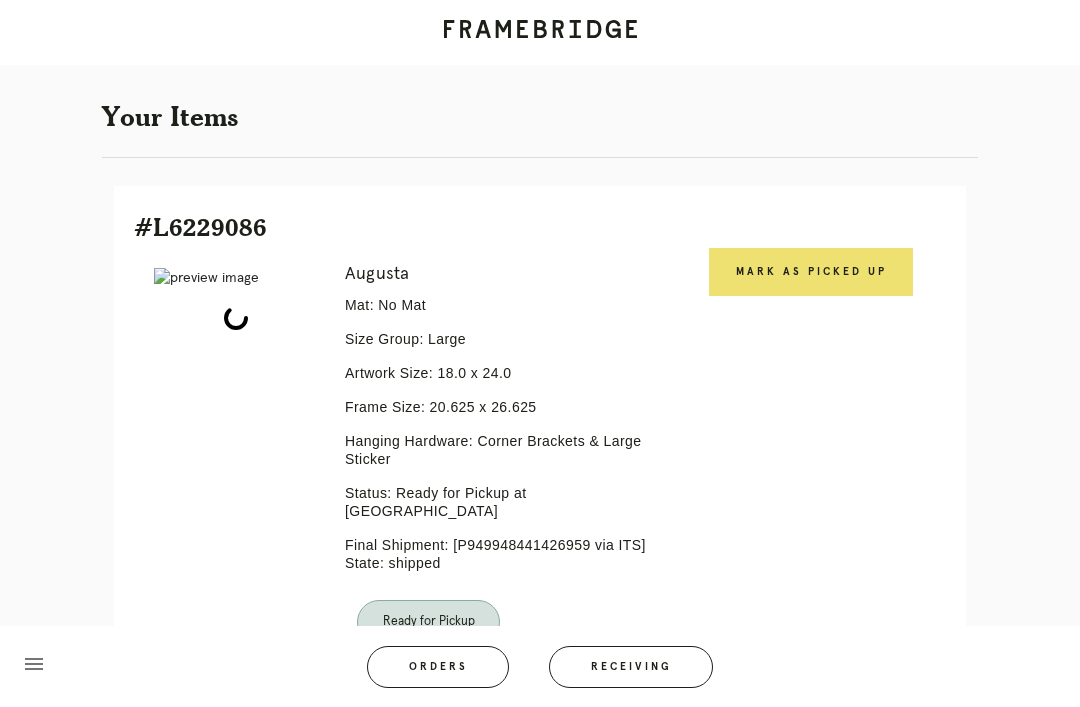 scroll, scrollTop: 432, scrollLeft: 0, axis: vertical 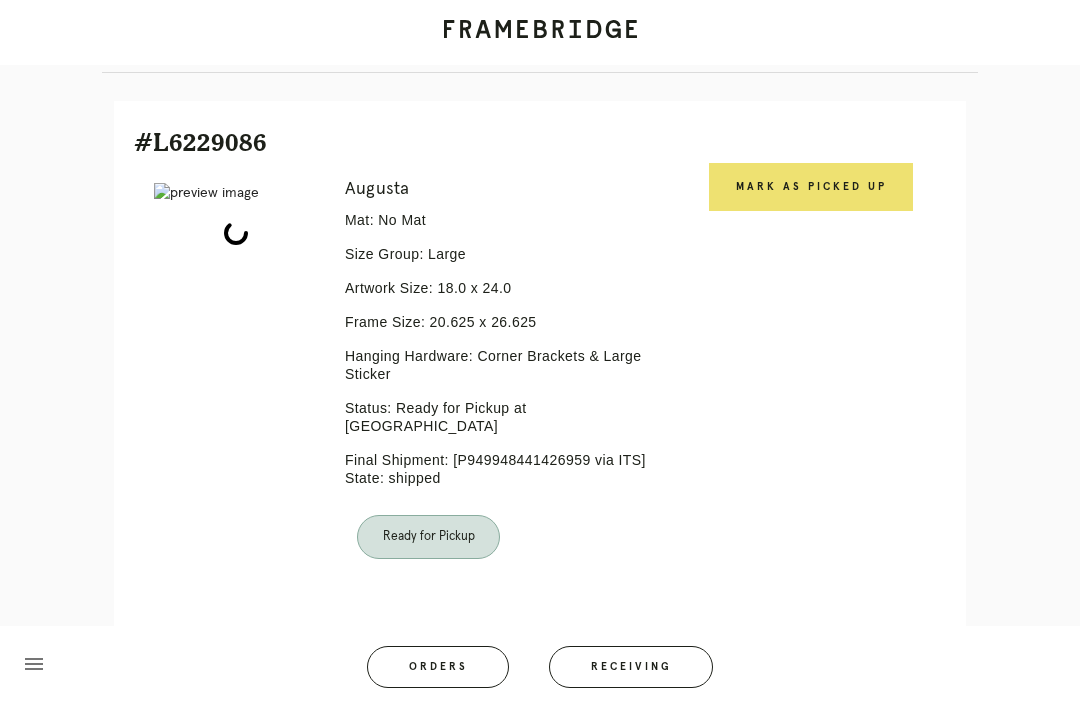 click on "Mark as Picked Up" at bounding box center (811, 187) 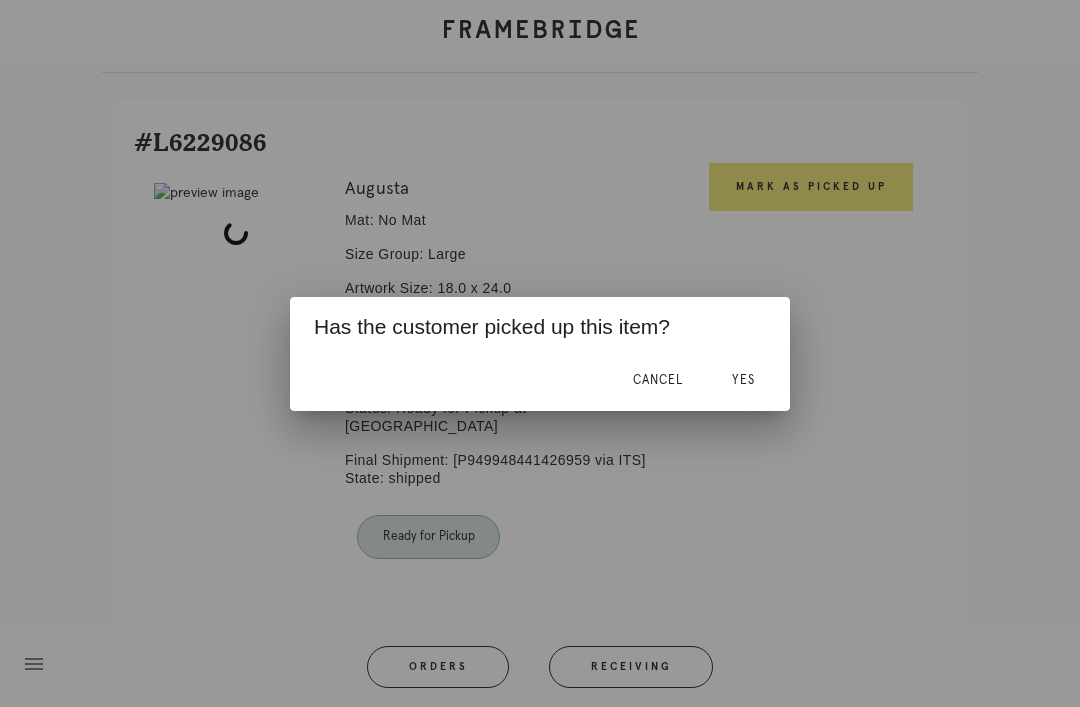 click on "Yes" at bounding box center (743, 380) 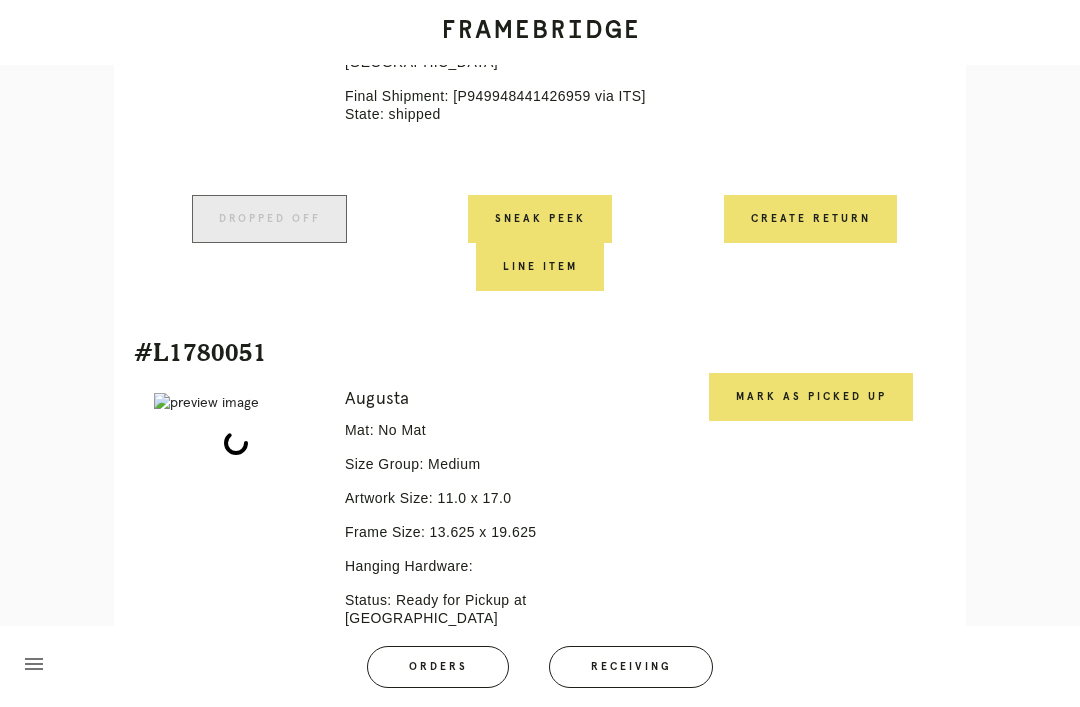 scroll, scrollTop: 828, scrollLeft: 0, axis: vertical 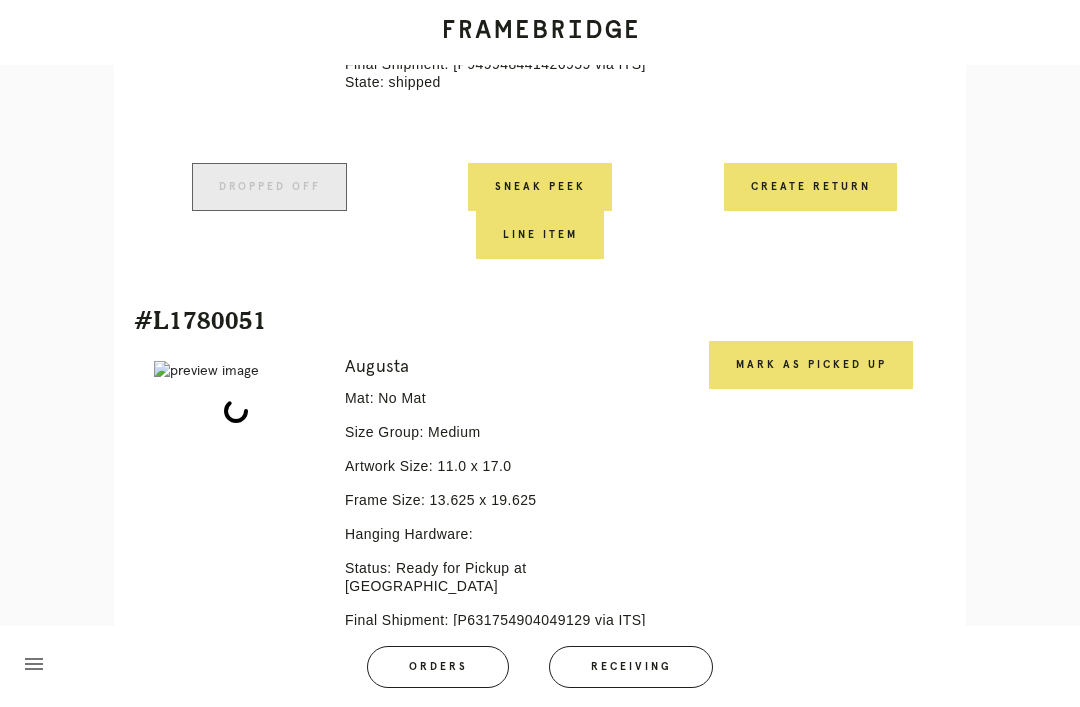 click on "Mark as Picked Up" at bounding box center (811, 365) 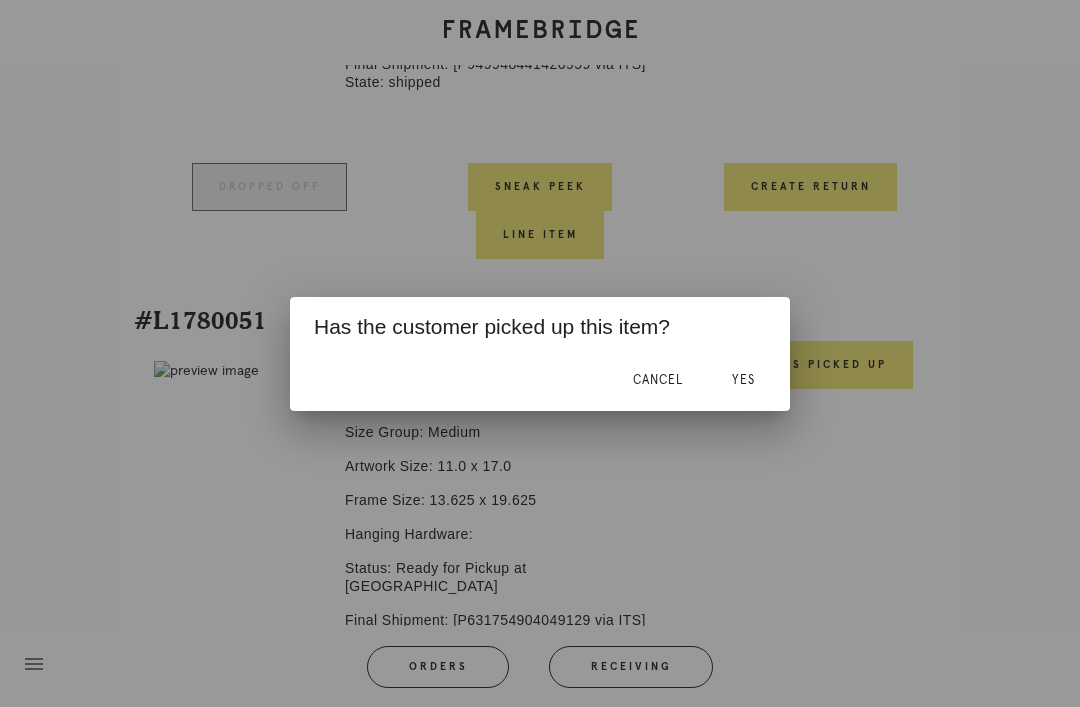 click on "Yes" at bounding box center (743, 381) 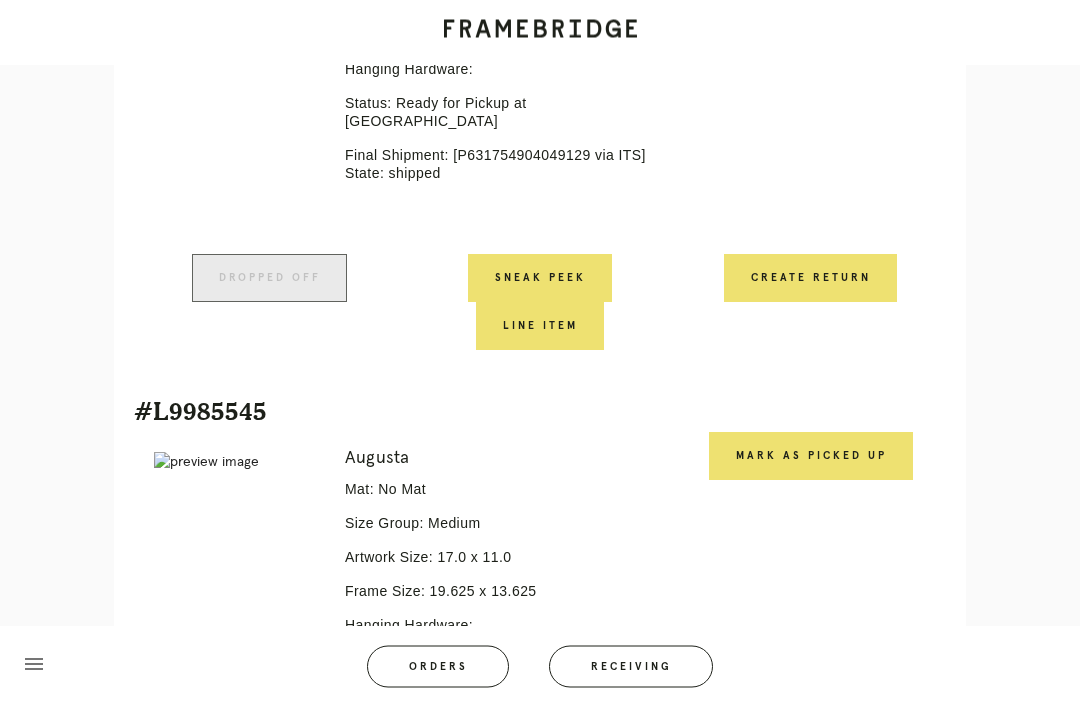 scroll, scrollTop: 1293, scrollLeft: 0, axis: vertical 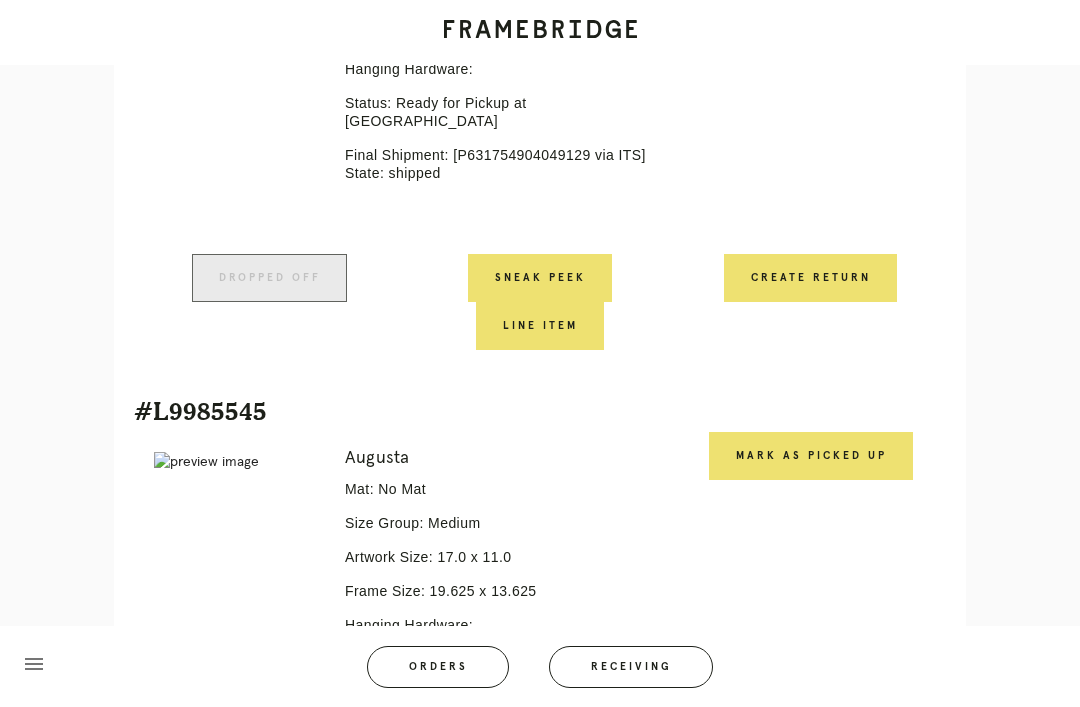 click on "Mark as Picked Up" at bounding box center (811, 456) 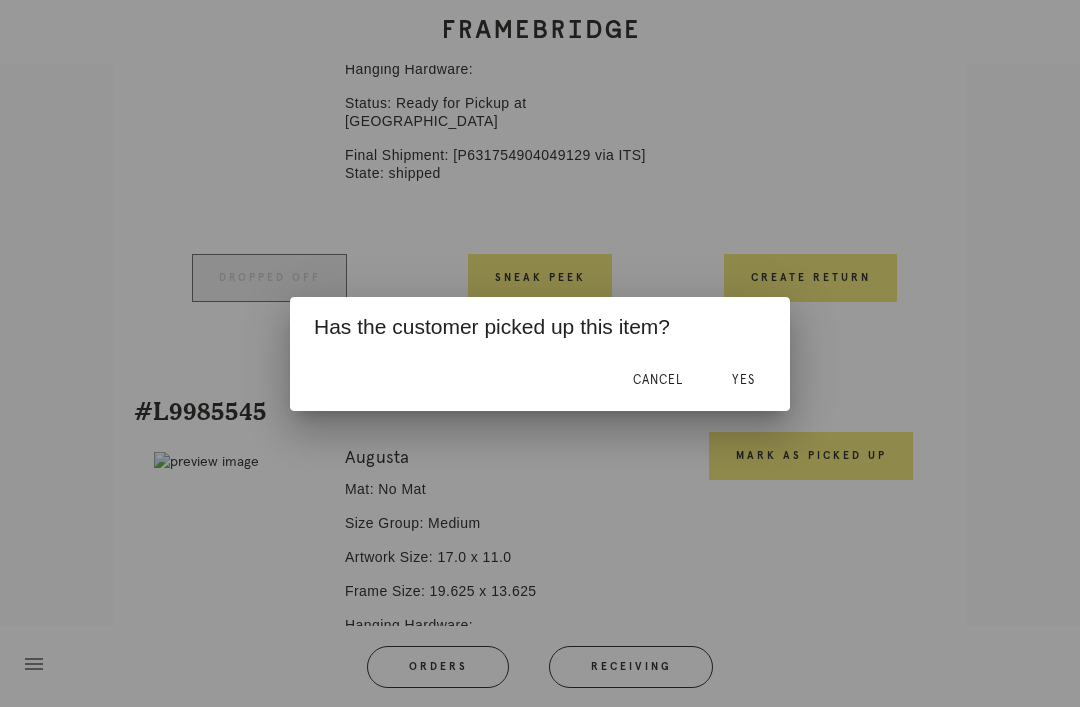click on "Yes" at bounding box center [743, 380] 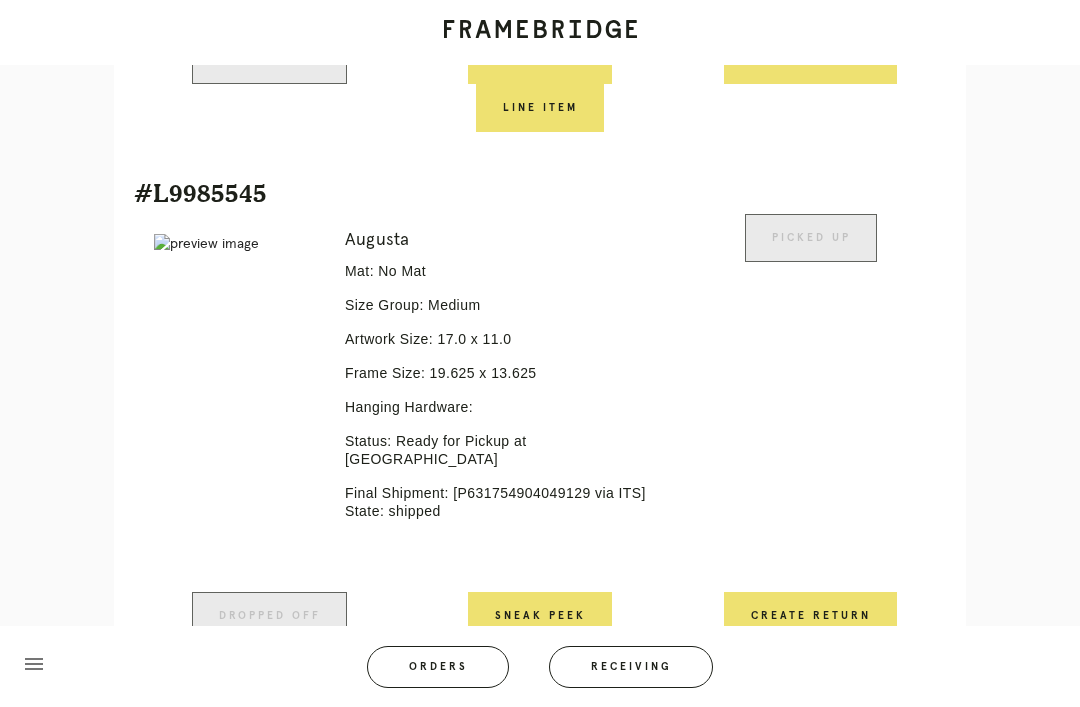 scroll, scrollTop: 1771, scrollLeft: 0, axis: vertical 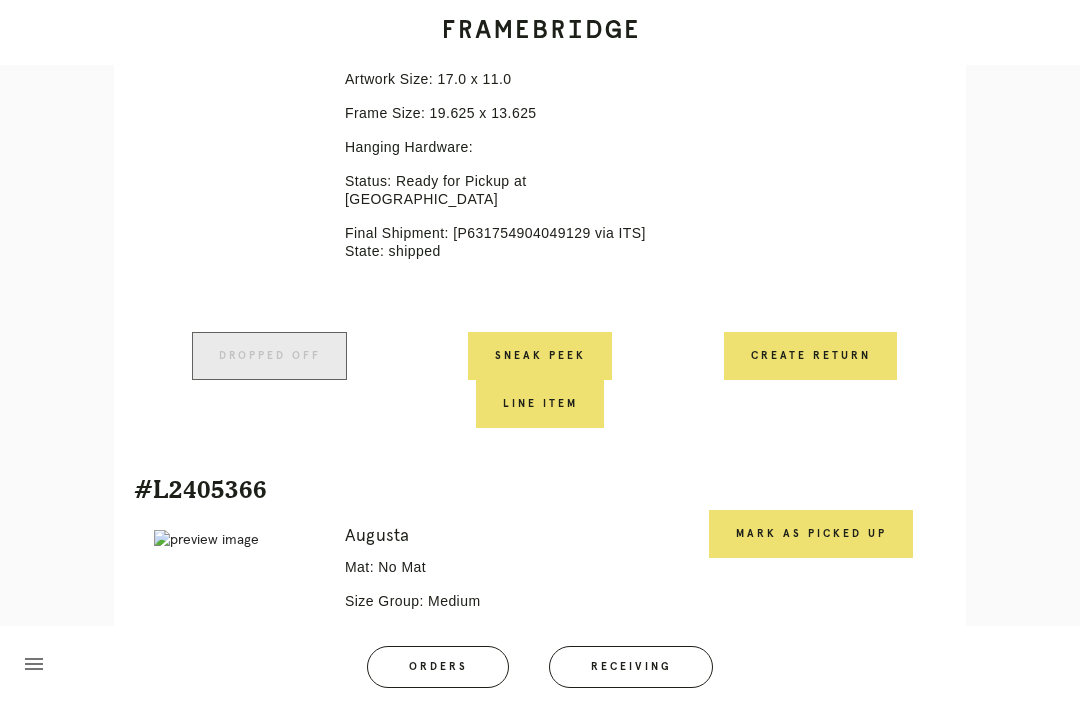 click on "Mark as Picked Up" at bounding box center [811, 534] 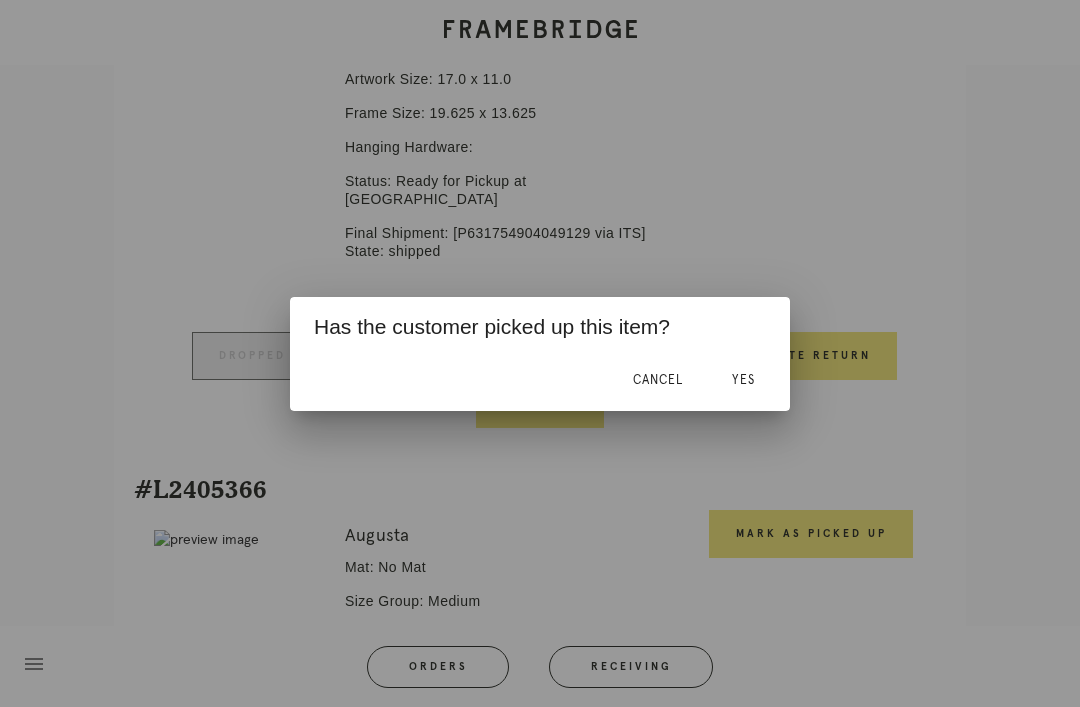 click on "Yes" at bounding box center [743, 381] 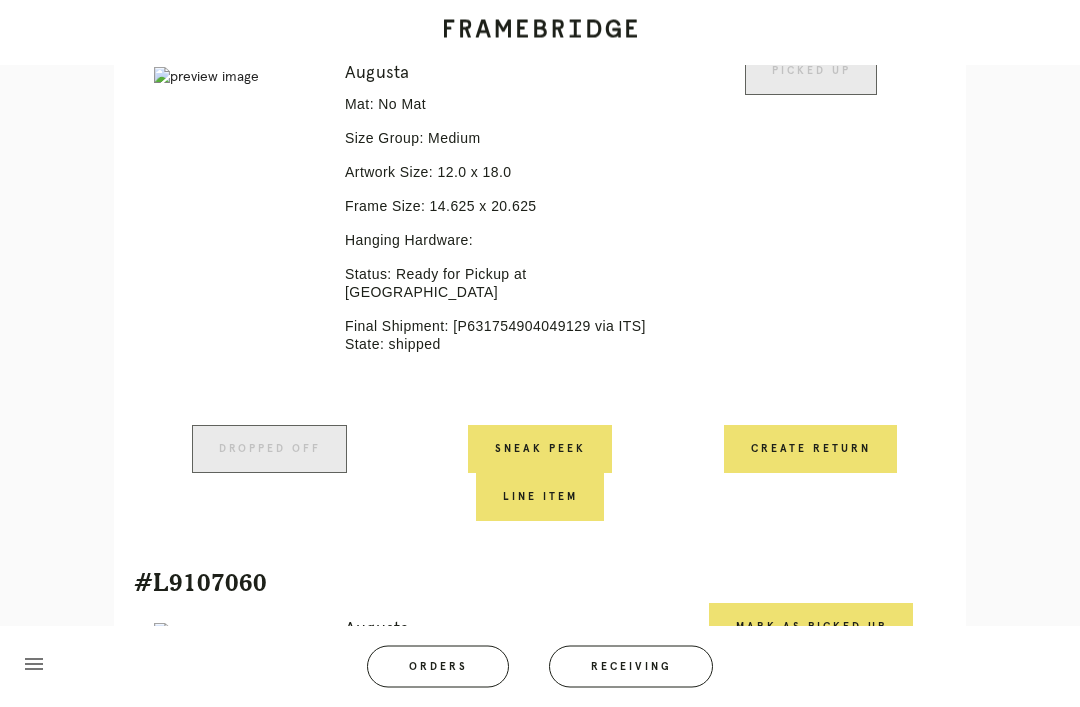scroll, scrollTop: 2232, scrollLeft: 0, axis: vertical 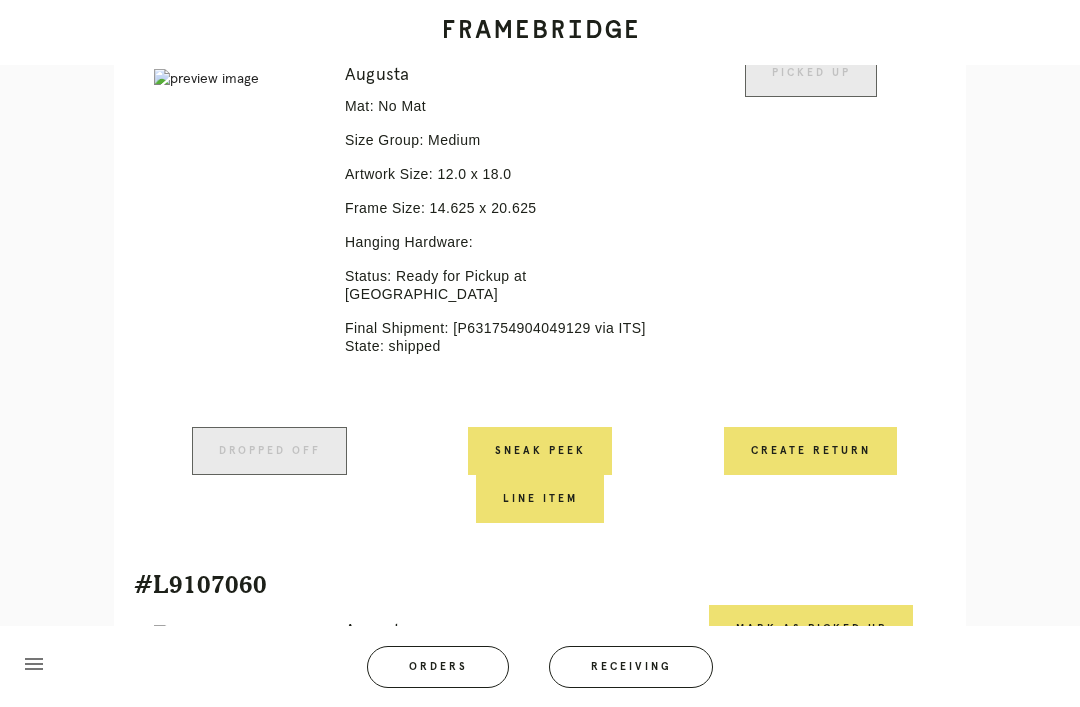 click on "Mark as Picked Up" at bounding box center [811, 629] 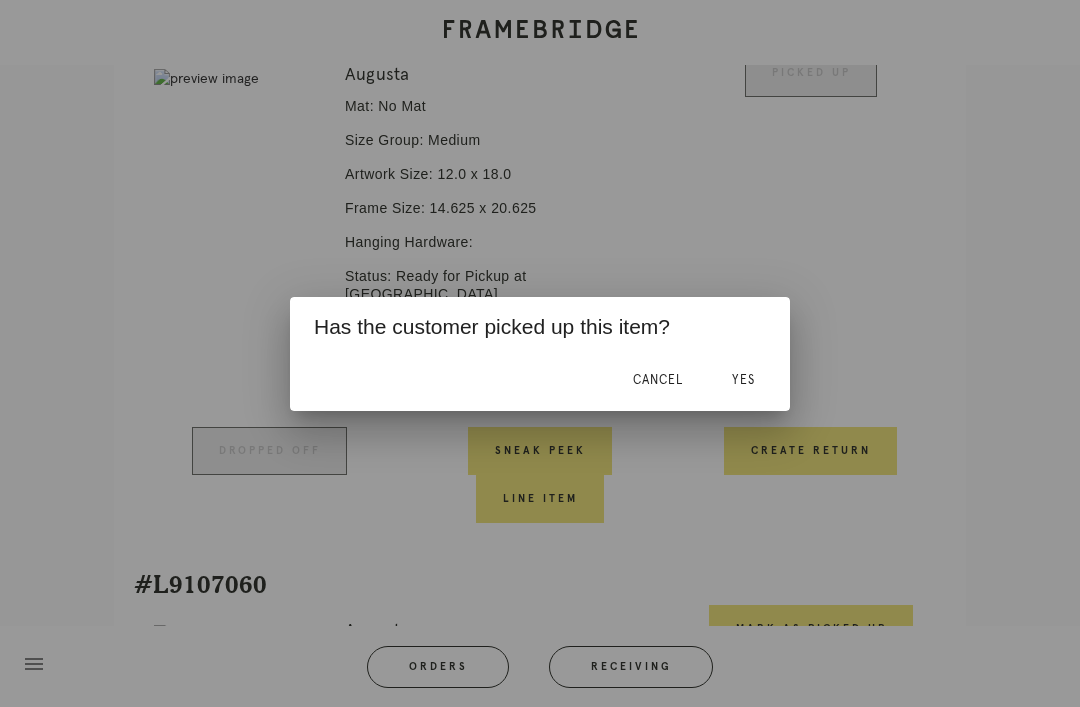 click on "Yes" at bounding box center (743, 381) 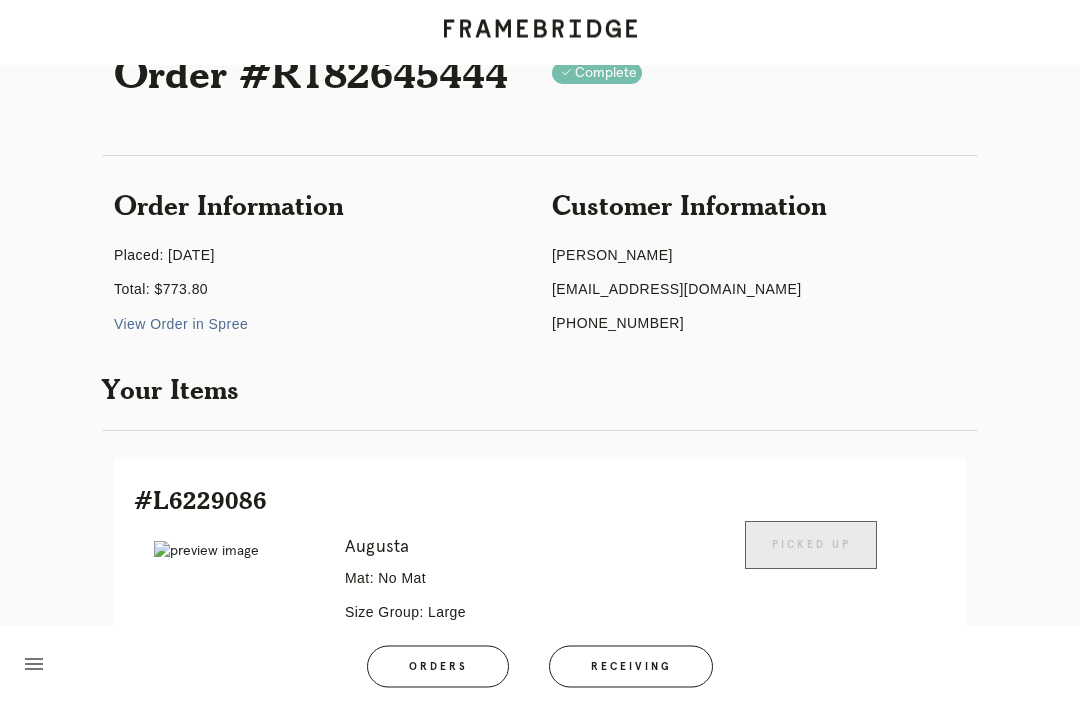 scroll, scrollTop: 0, scrollLeft: 0, axis: both 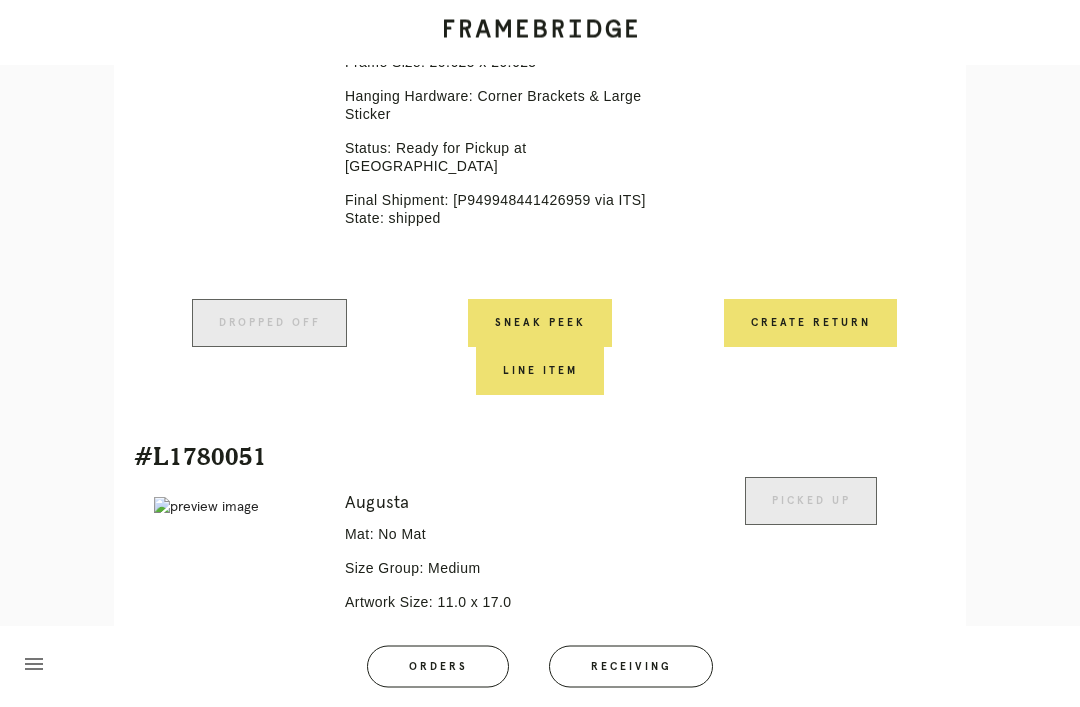 click on "Receiving" at bounding box center (631, 667) 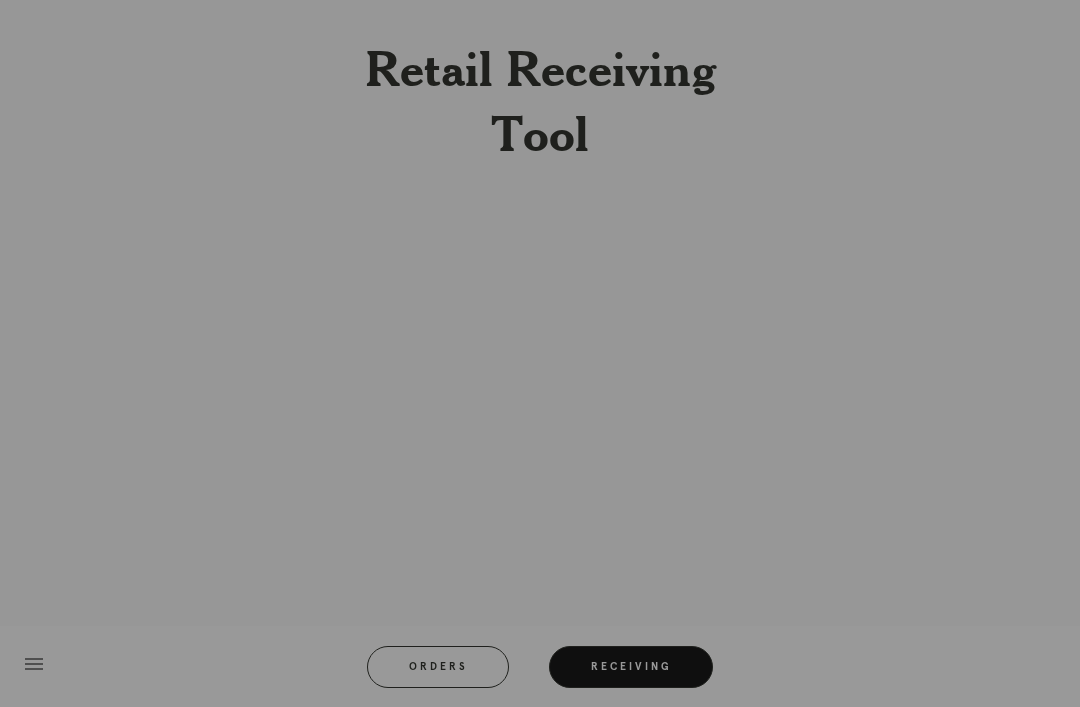 scroll, scrollTop: 0, scrollLeft: 0, axis: both 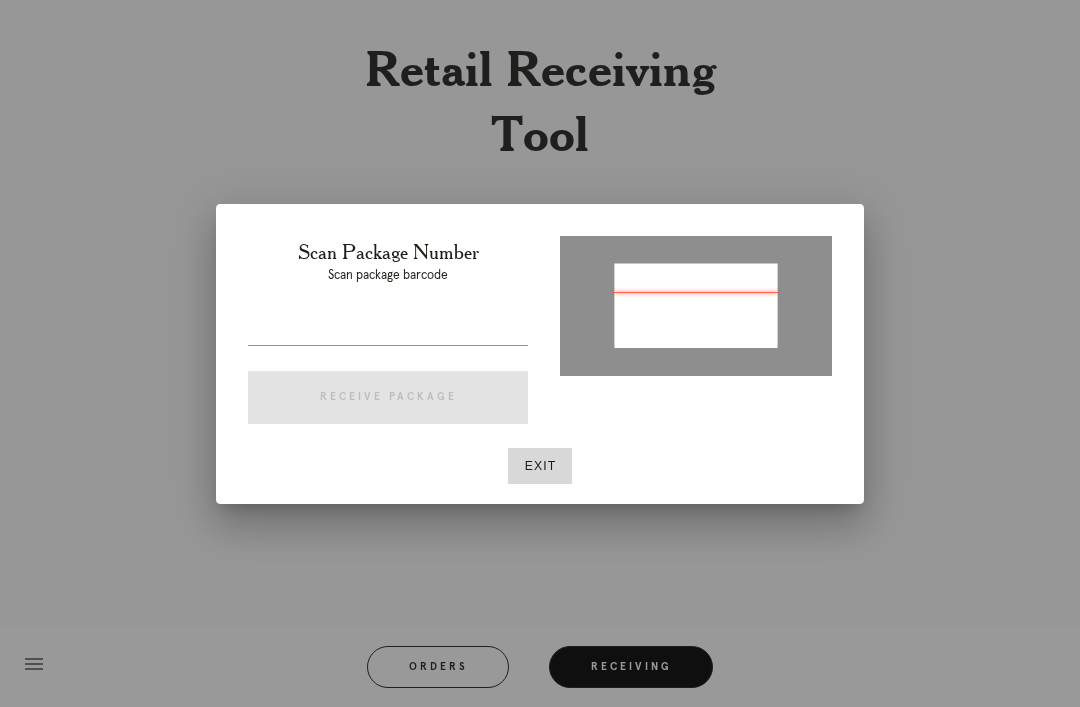 type on "P973950110406350" 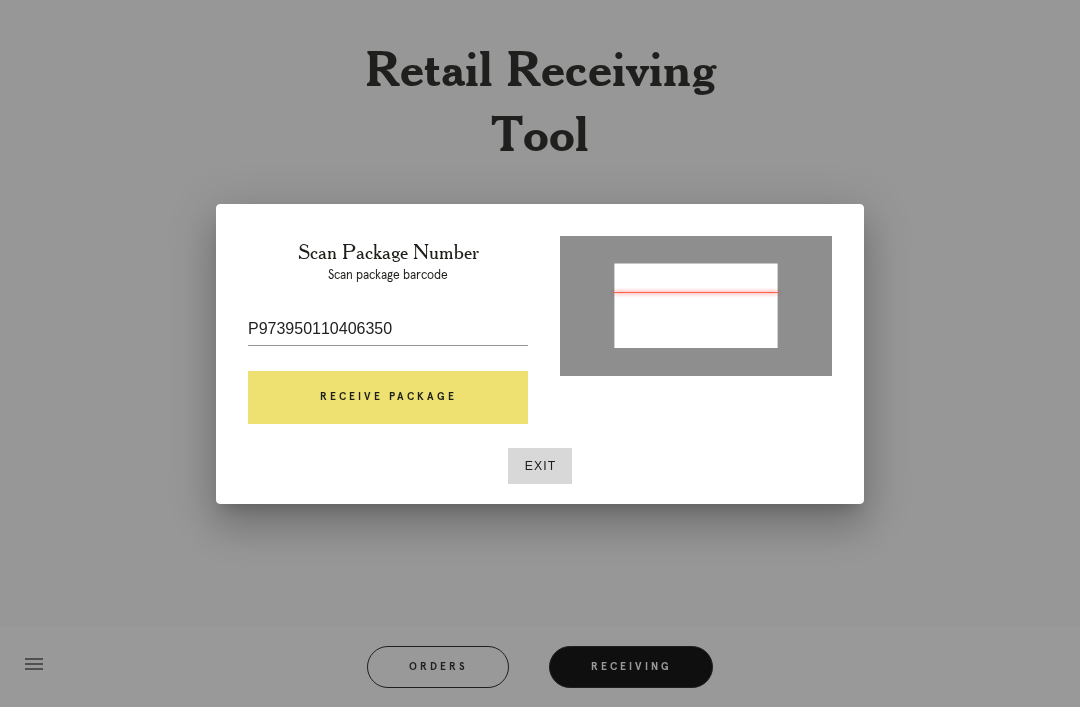 click on "Receive Package" at bounding box center [388, 398] 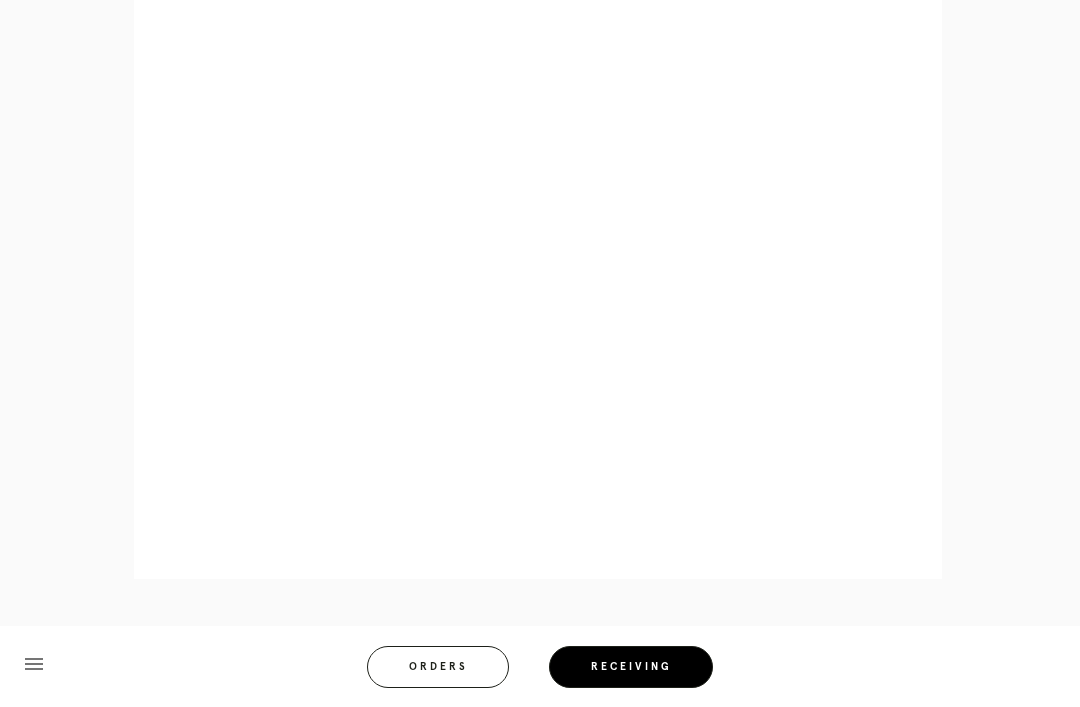 scroll, scrollTop: 928, scrollLeft: 0, axis: vertical 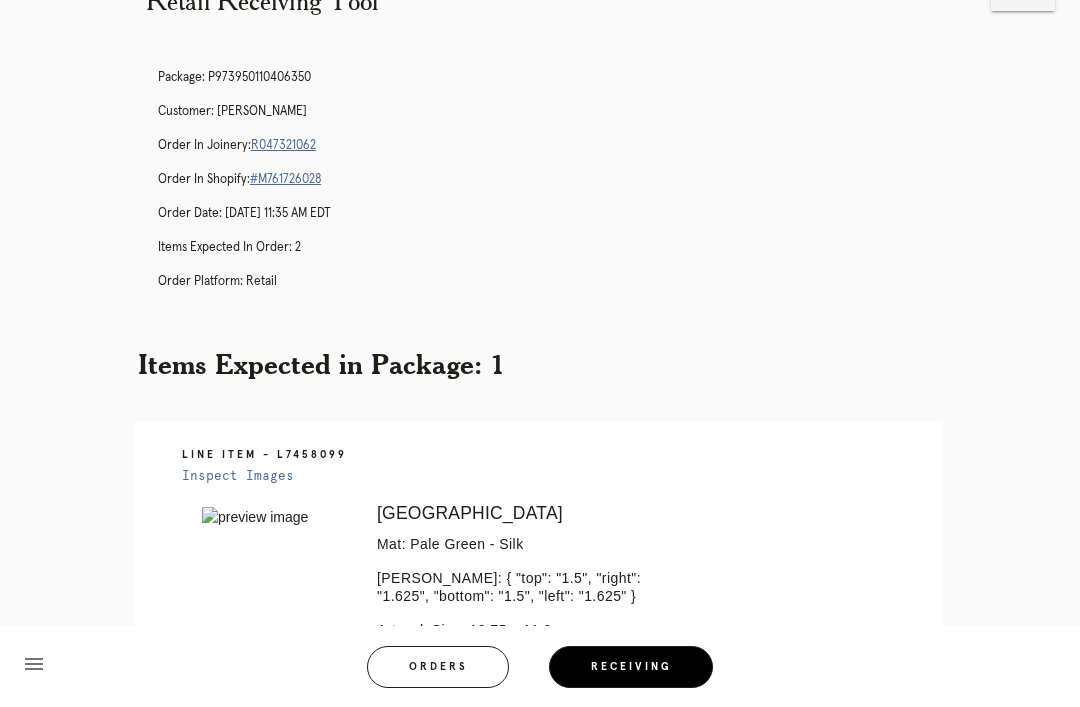 click on "R047321062" at bounding box center [283, 145] 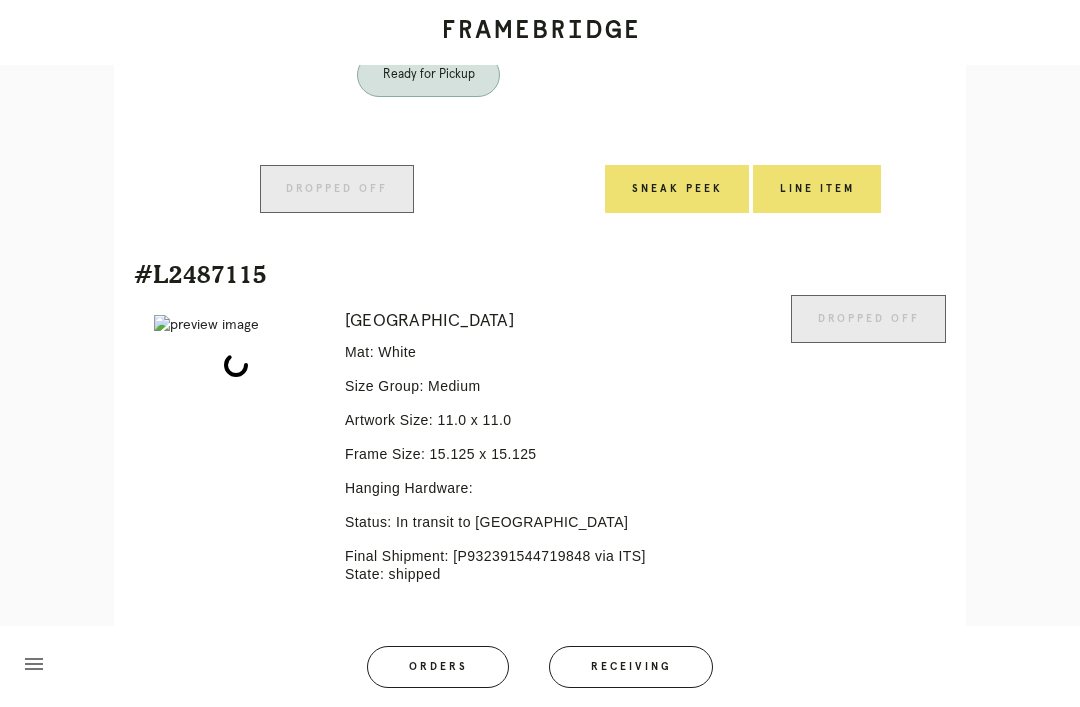 scroll, scrollTop: 938, scrollLeft: 0, axis: vertical 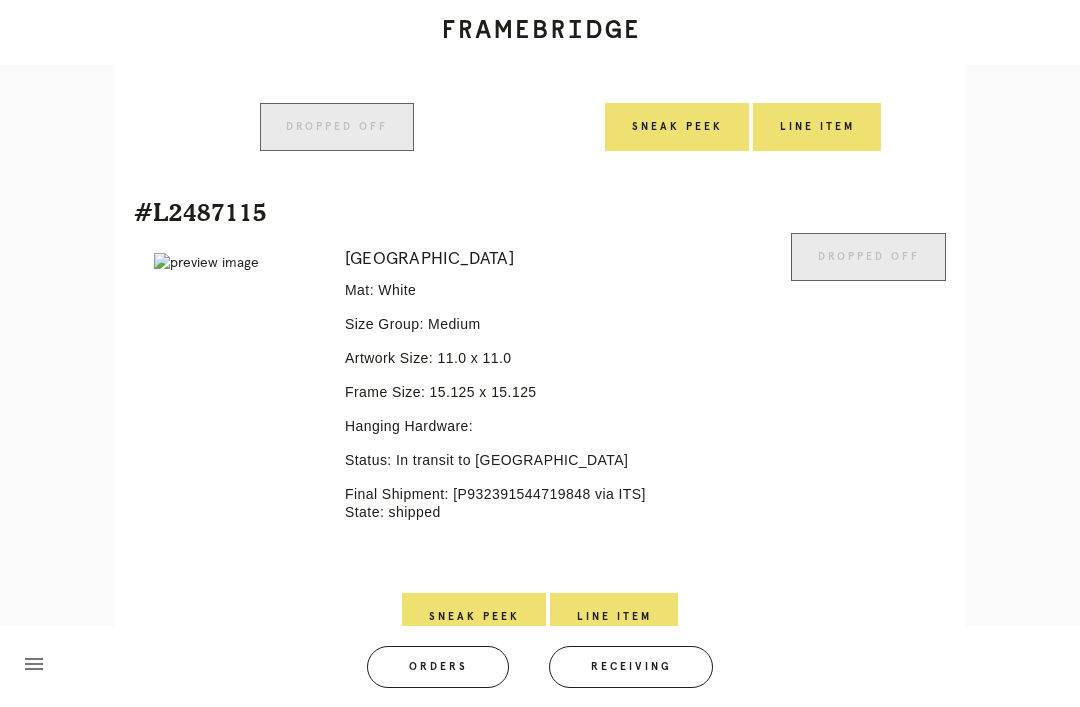 click on "Receiving" at bounding box center [631, 667] 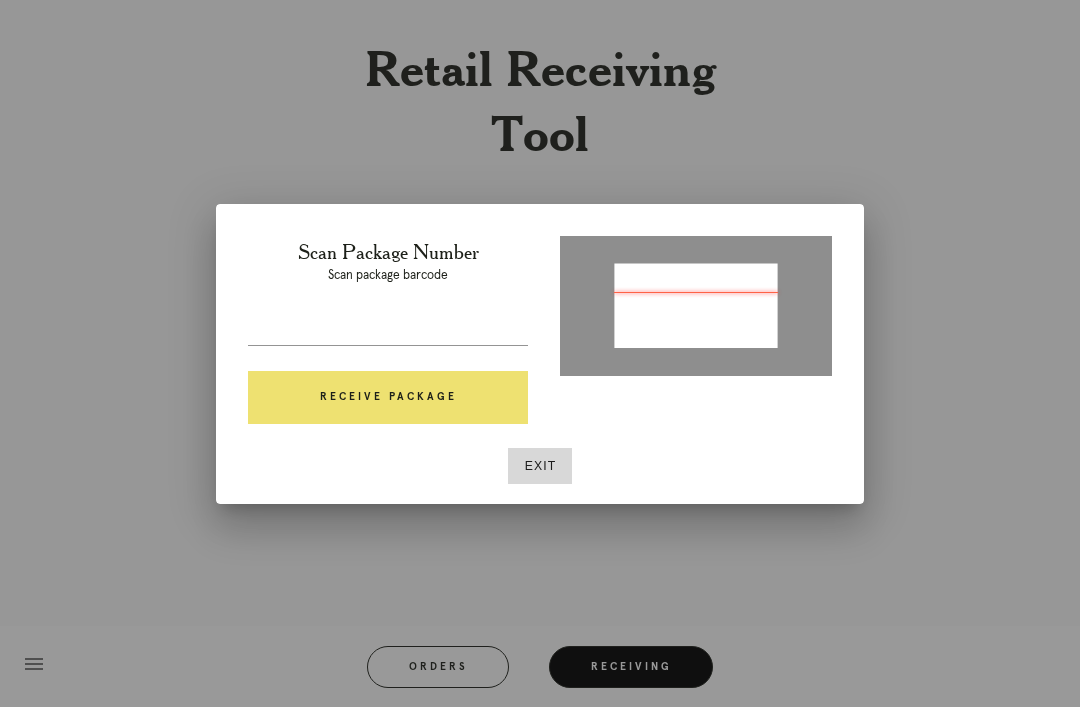 type on "P932391544719848" 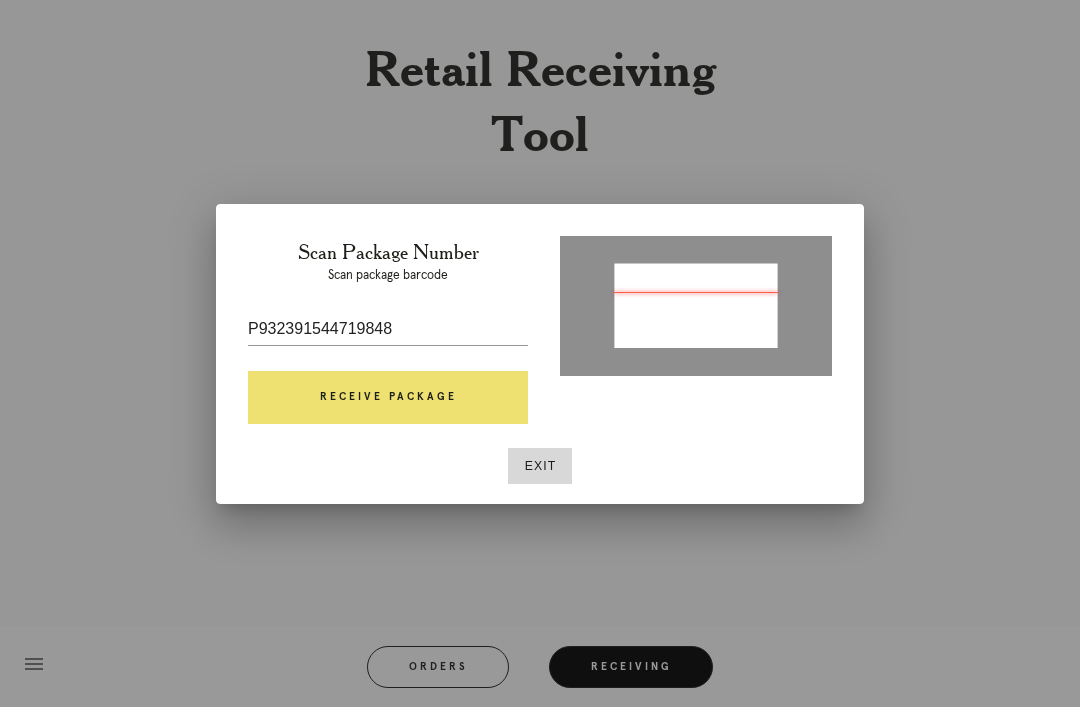 click on "Receive Package" at bounding box center (388, 398) 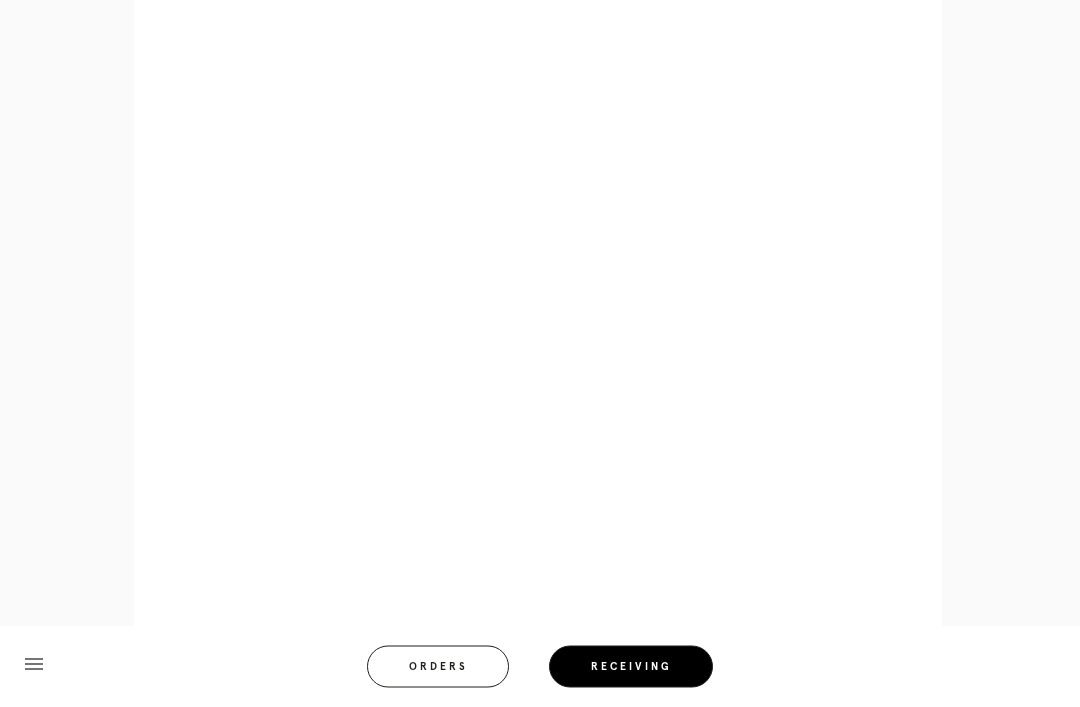 scroll, scrollTop: 858, scrollLeft: 0, axis: vertical 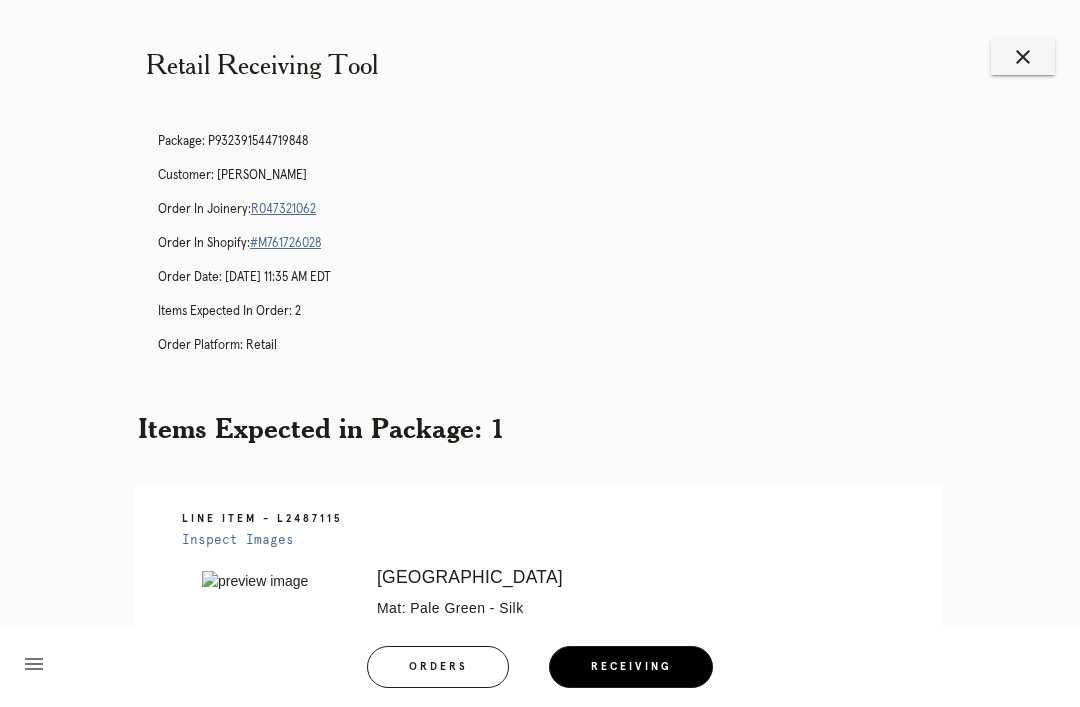 click on "close" at bounding box center (1023, 57) 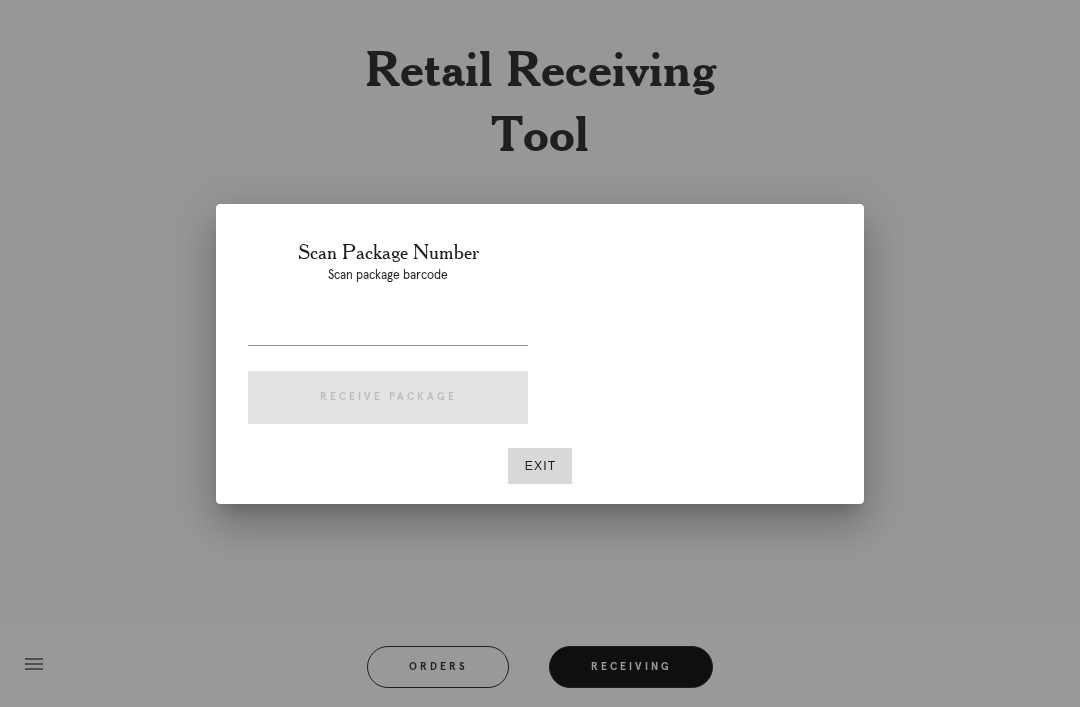 scroll, scrollTop: 0, scrollLeft: 0, axis: both 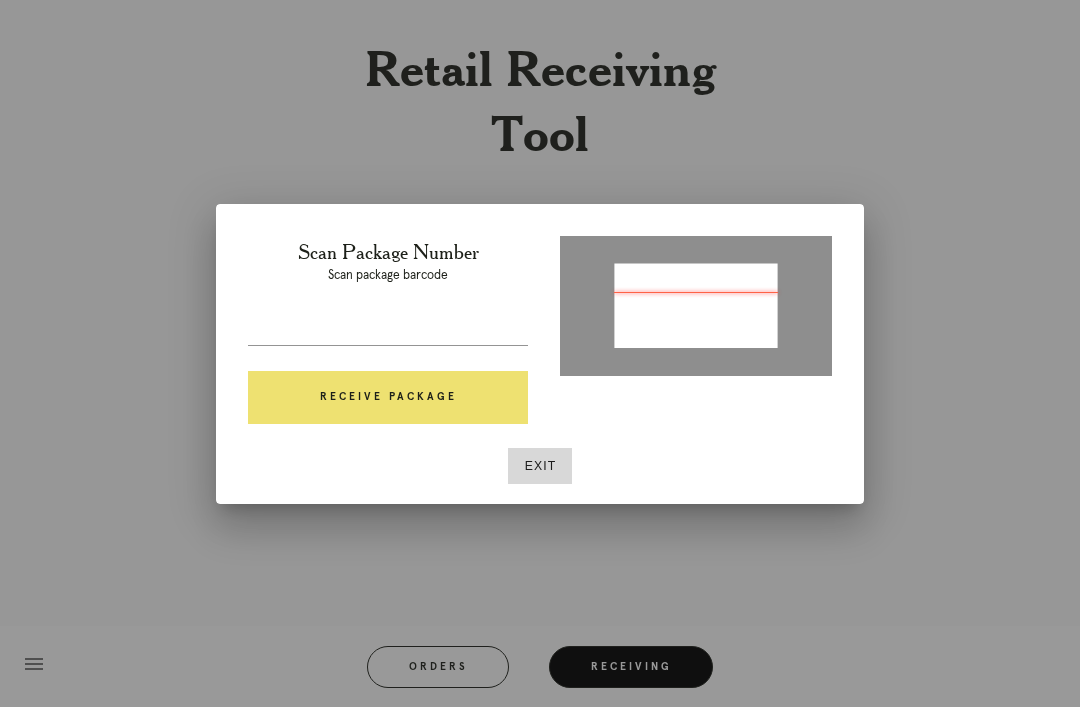 type on "P502416144220728" 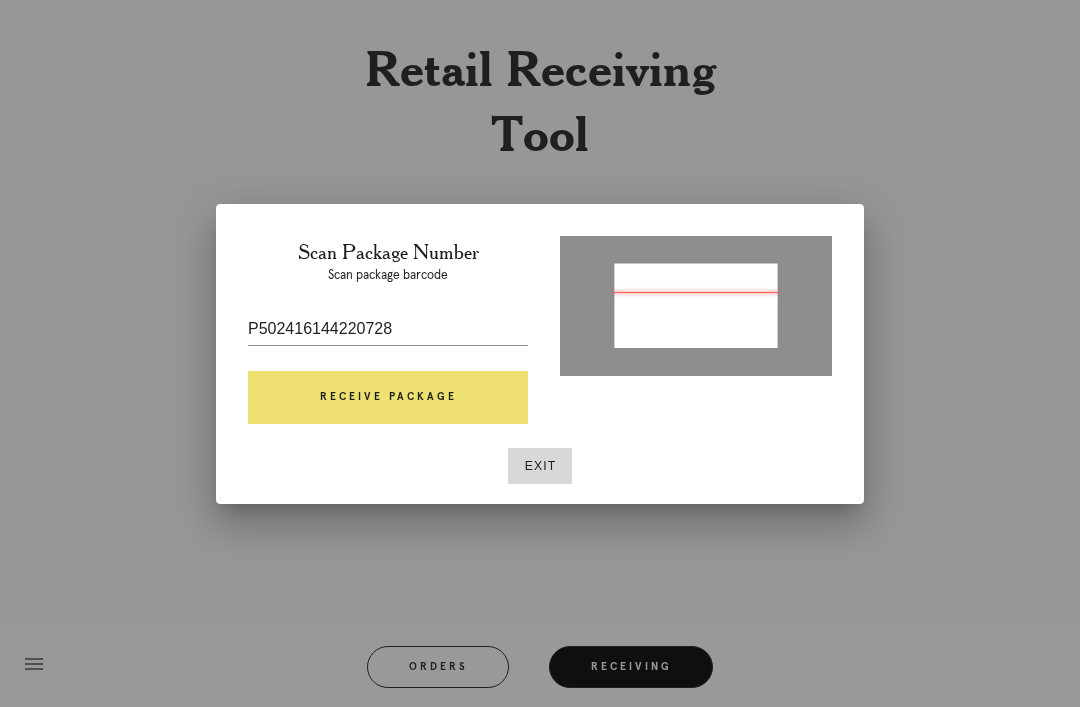 click on "Receive Package" at bounding box center [388, 398] 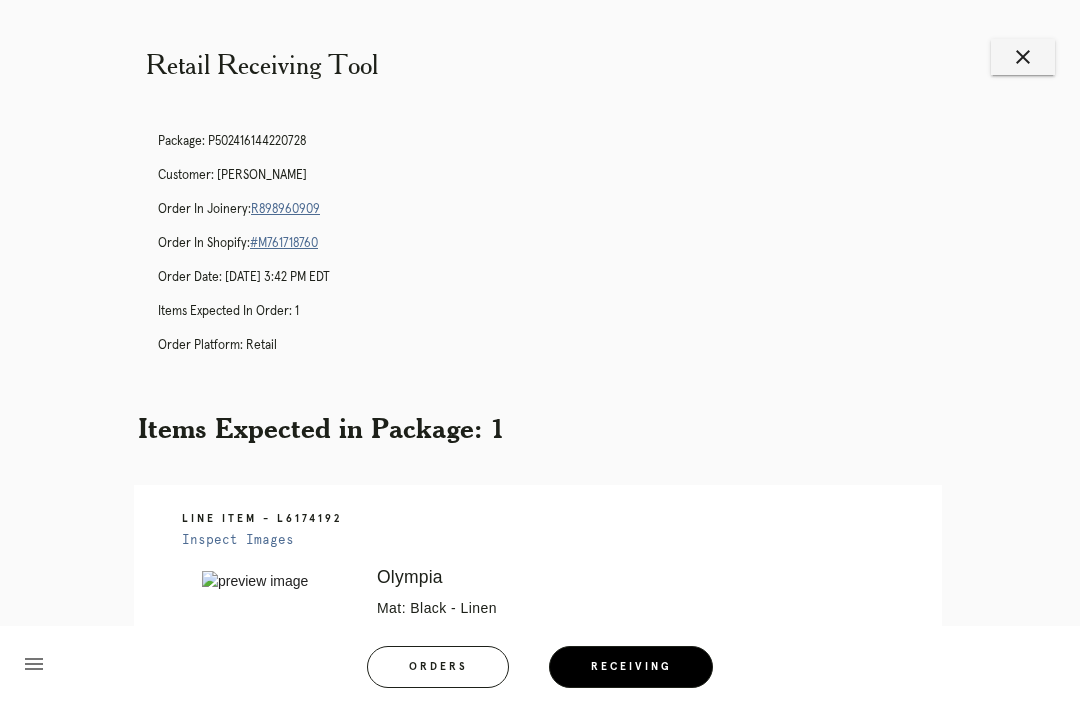click on "R898960909" at bounding box center [285, 209] 